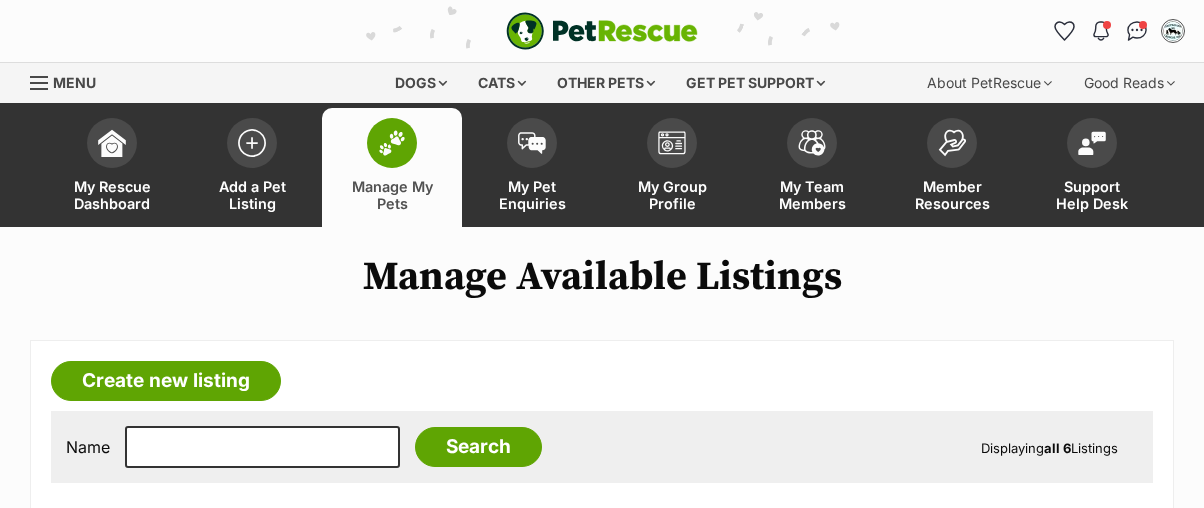 scroll, scrollTop: 89, scrollLeft: 0, axis: vertical 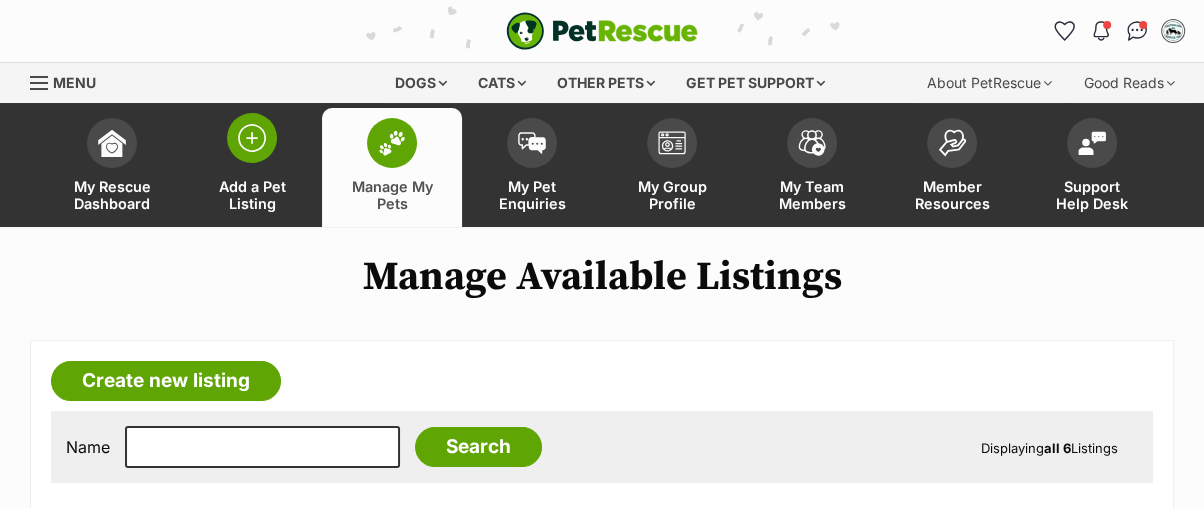 click at bounding box center (252, 138) 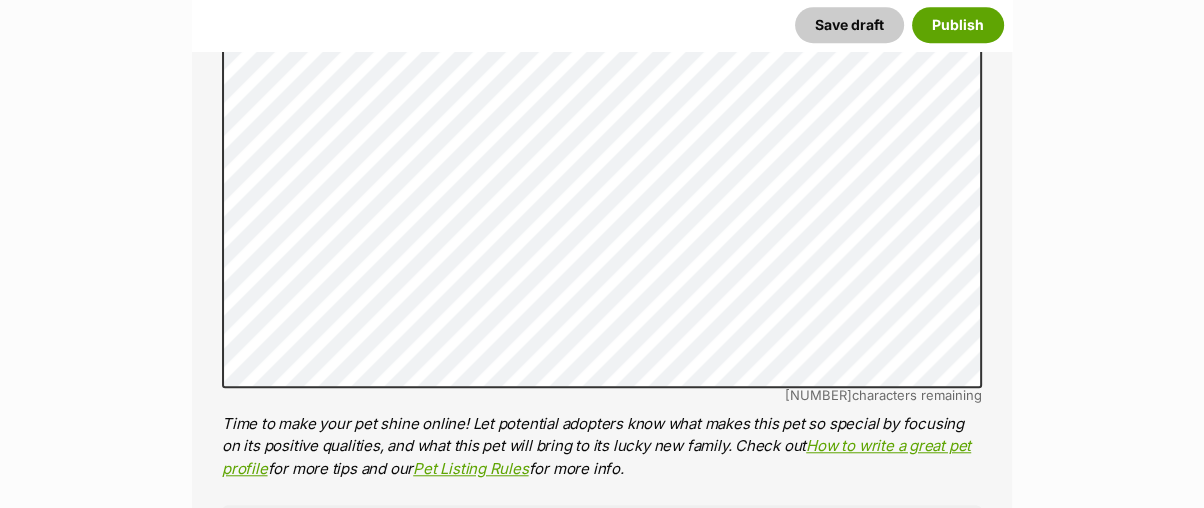 scroll, scrollTop: 2666, scrollLeft: 0, axis: vertical 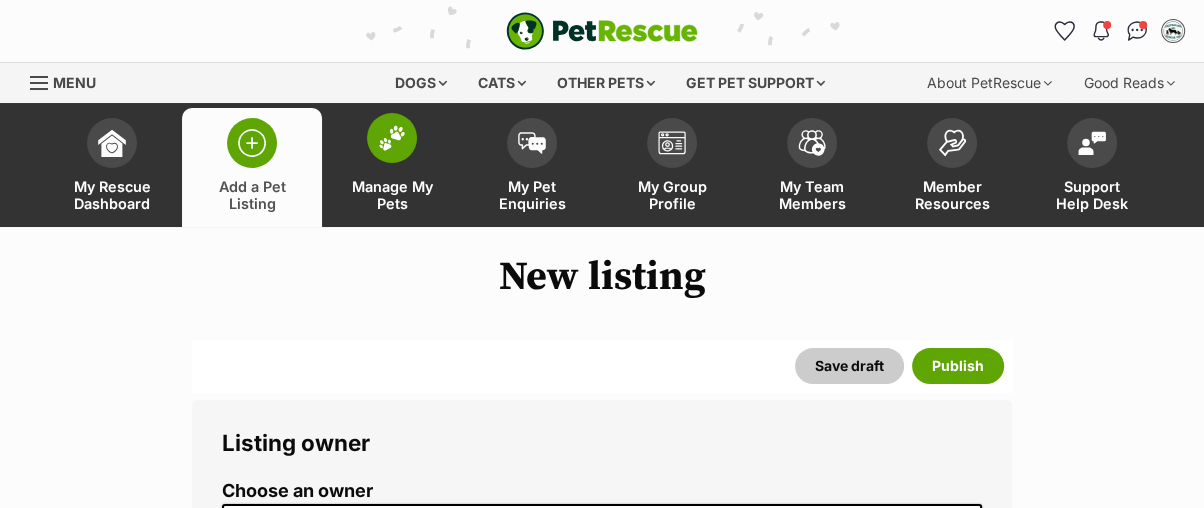 click at bounding box center (392, 138) 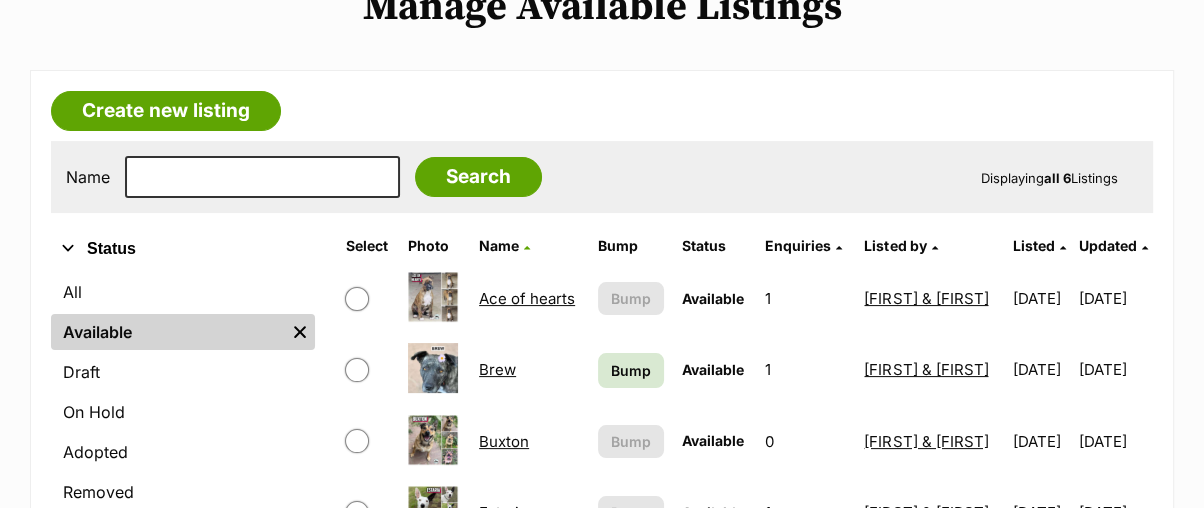 scroll, scrollTop: 332, scrollLeft: 0, axis: vertical 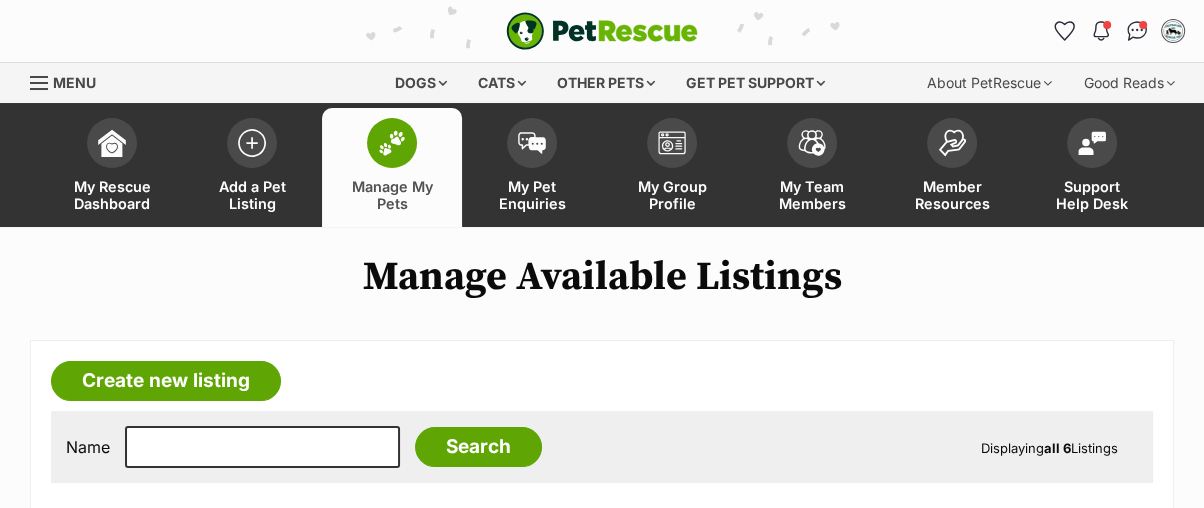 click at bounding box center (392, 143) 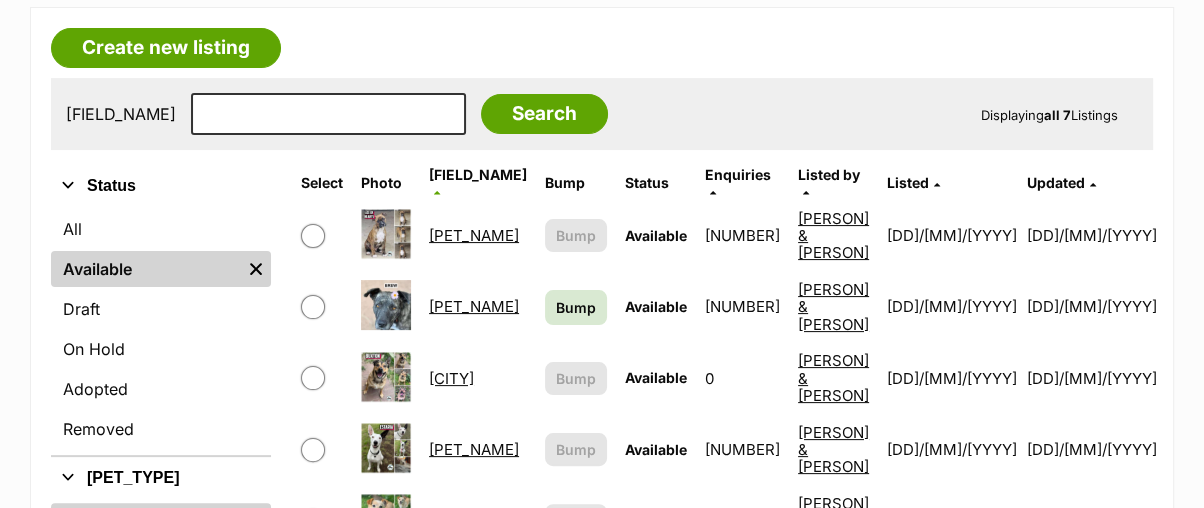 scroll, scrollTop: 443, scrollLeft: 0, axis: vertical 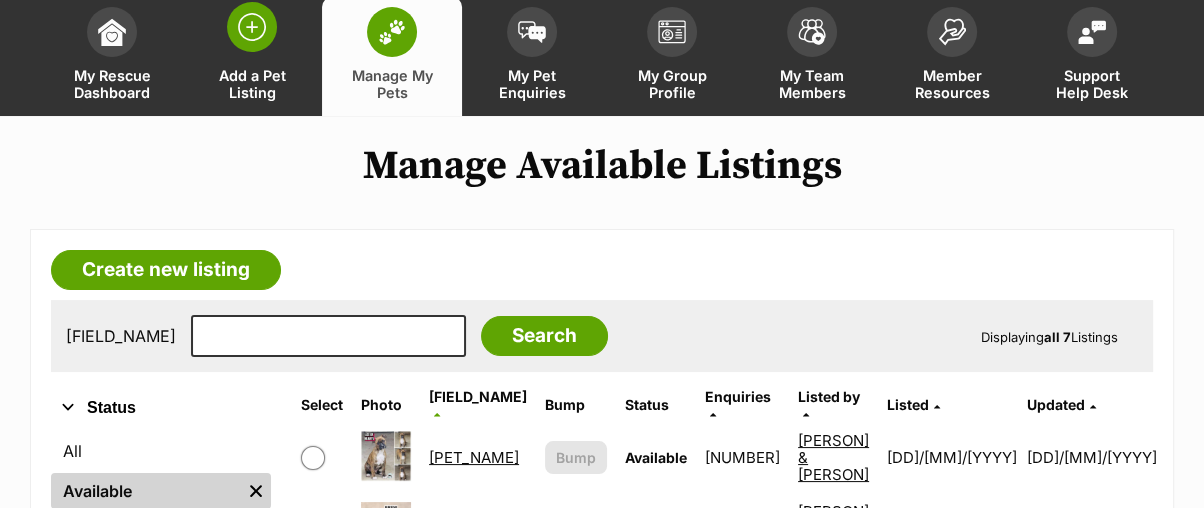 click at bounding box center (252, 27) 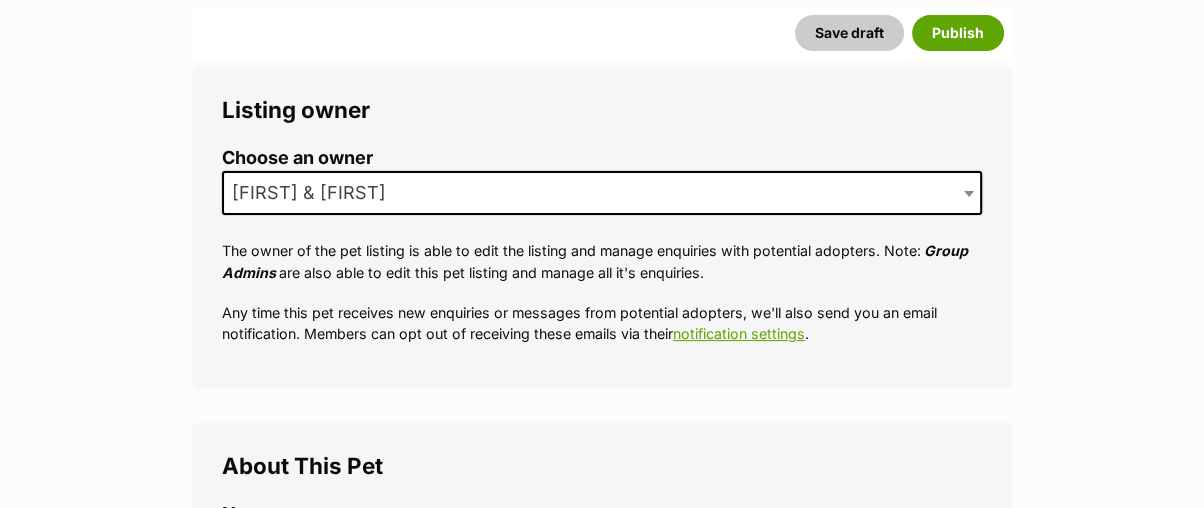 scroll, scrollTop: 333, scrollLeft: 0, axis: vertical 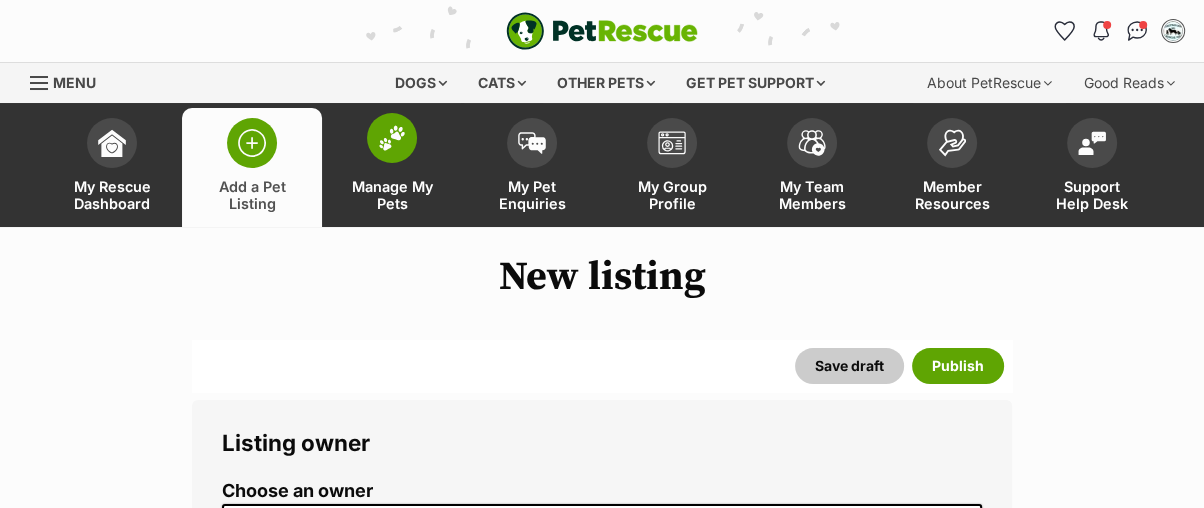 click at bounding box center (392, 138) 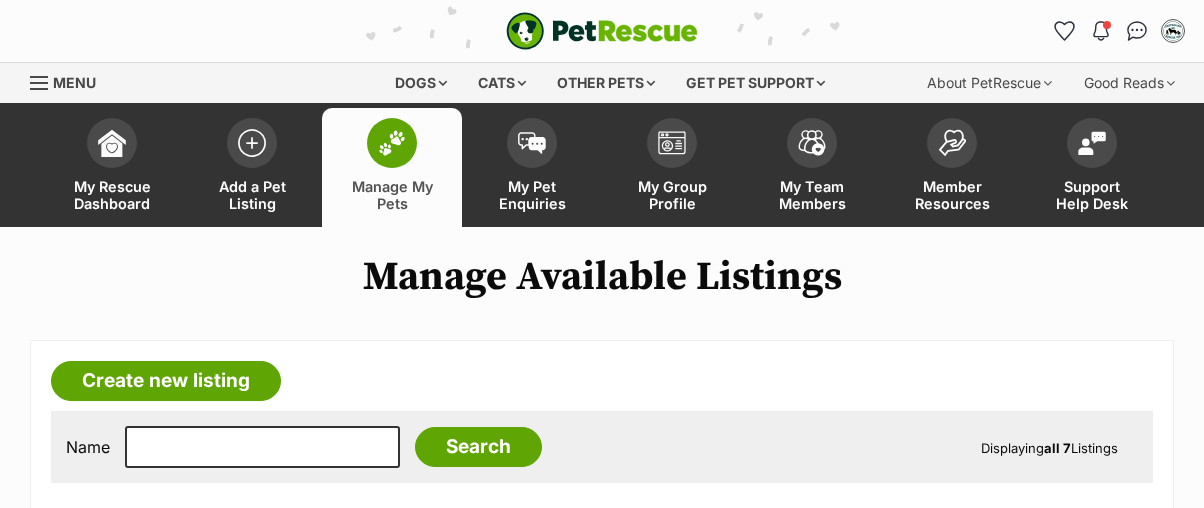 scroll, scrollTop: 444, scrollLeft: 0, axis: vertical 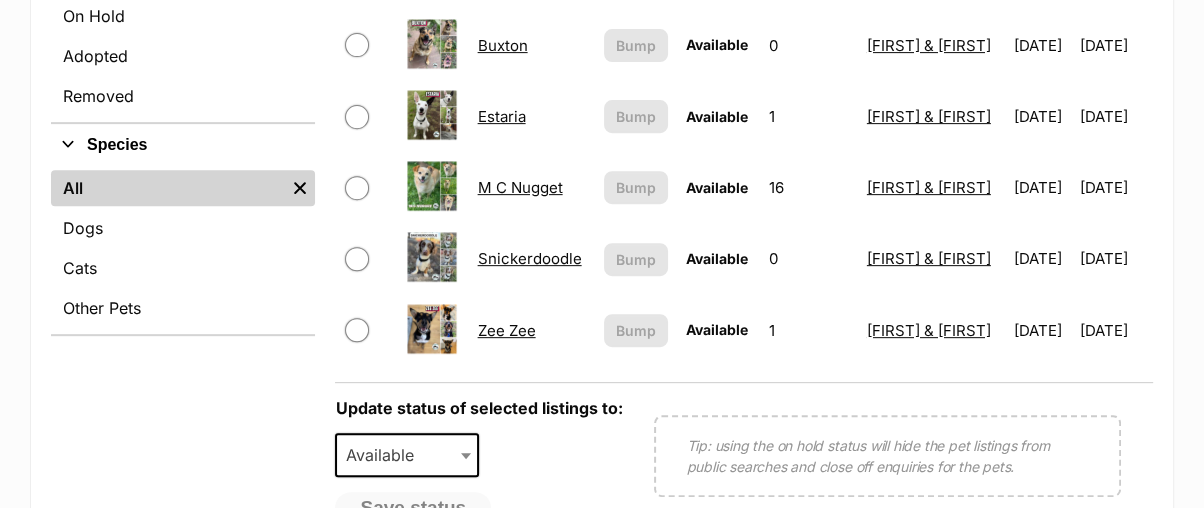 click on "Snickerdoodle" at bounding box center (530, 258) 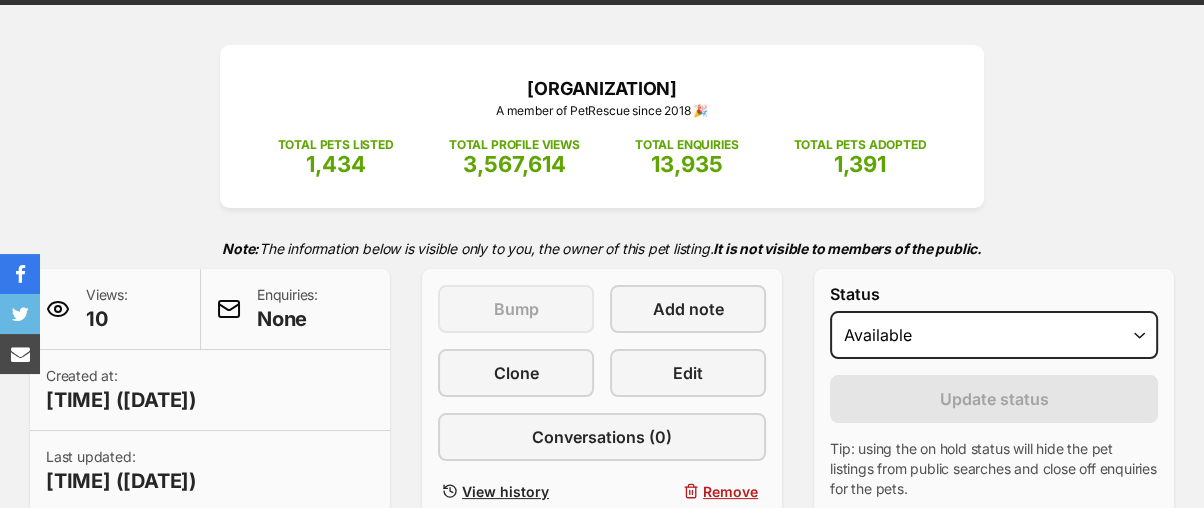 scroll, scrollTop: 222, scrollLeft: 0, axis: vertical 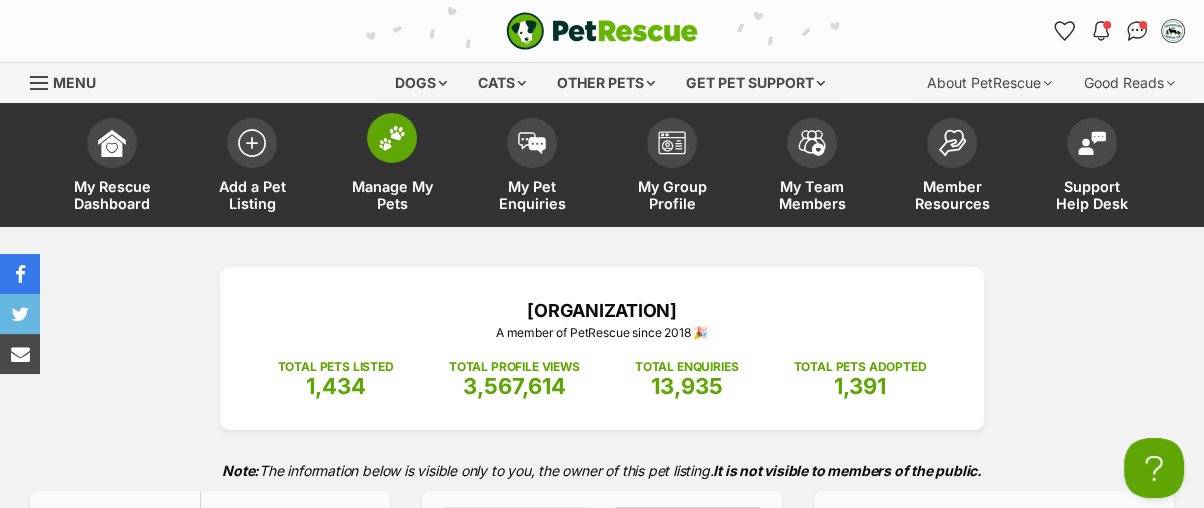 click at bounding box center [392, 138] 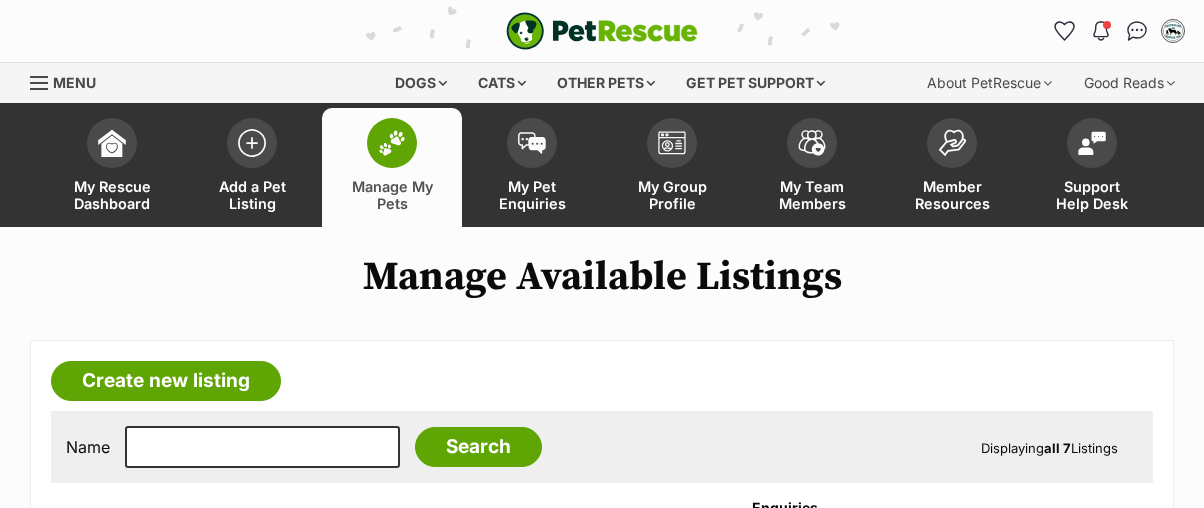 scroll, scrollTop: 0, scrollLeft: 0, axis: both 